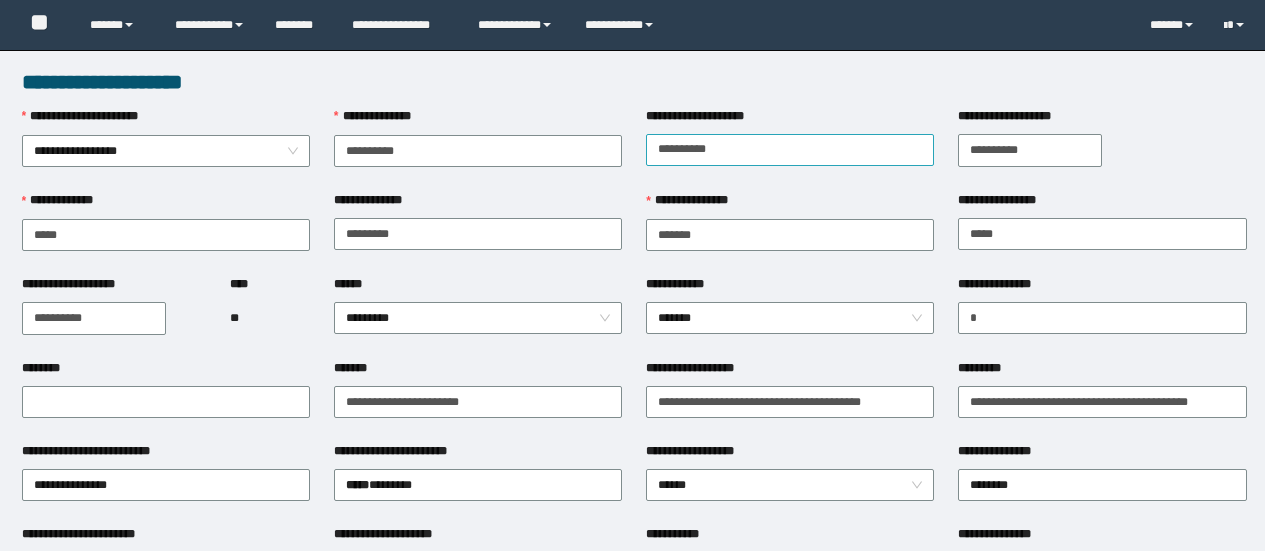 scroll, scrollTop: 0, scrollLeft: 0, axis: both 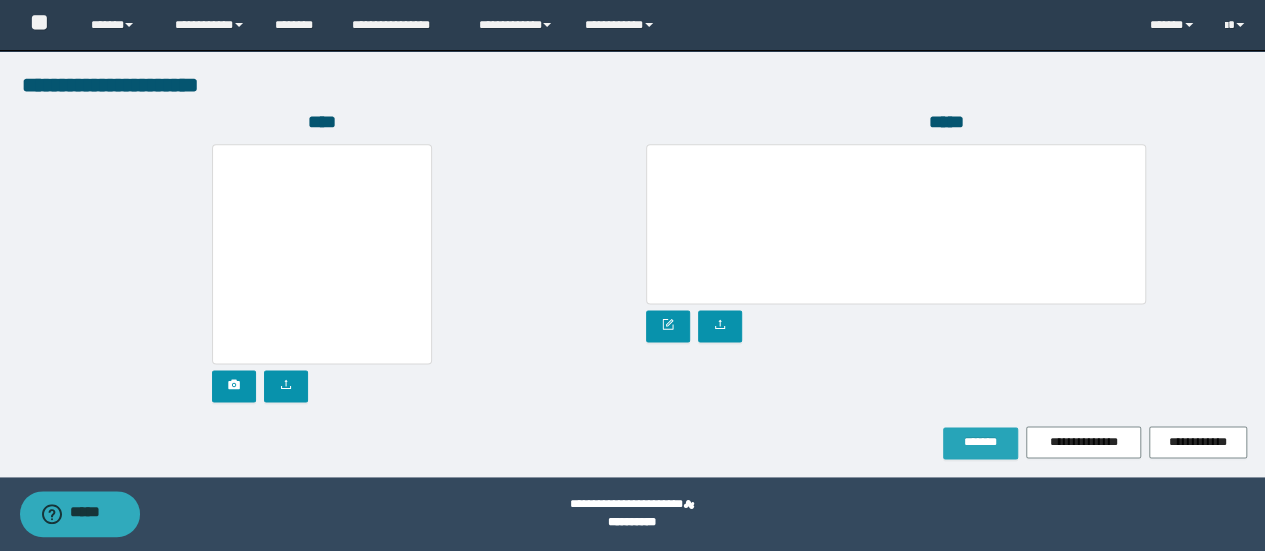 click on "*******" at bounding box center (980, 442) 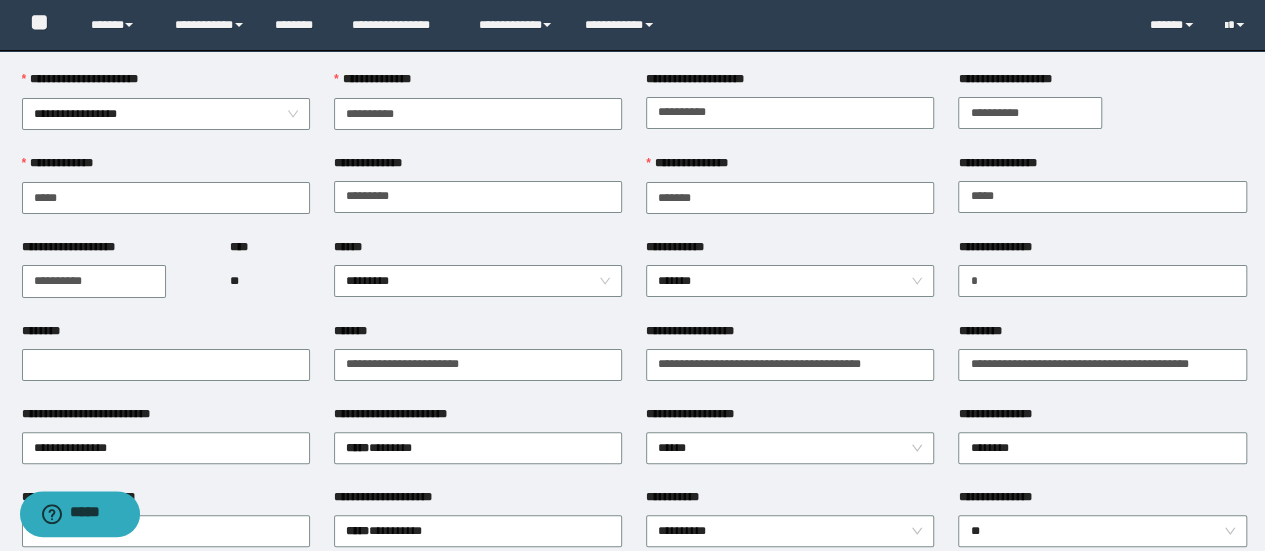 scroll, scrollTop: 0, scrollLeft: 0, axis: both 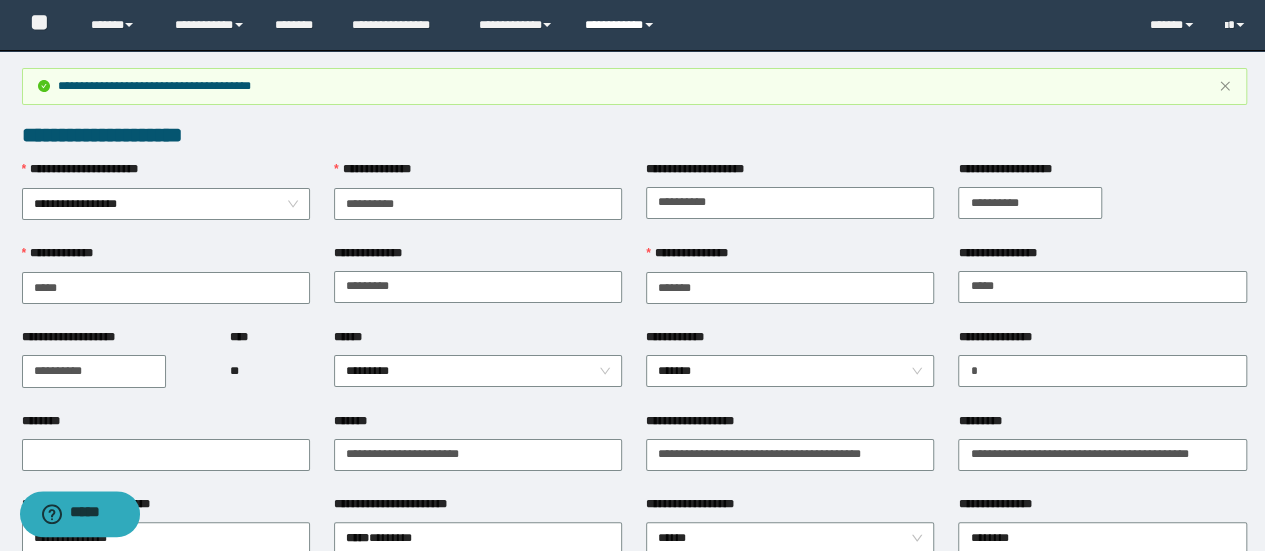 click on "**********" at bounding box center (622, 25) 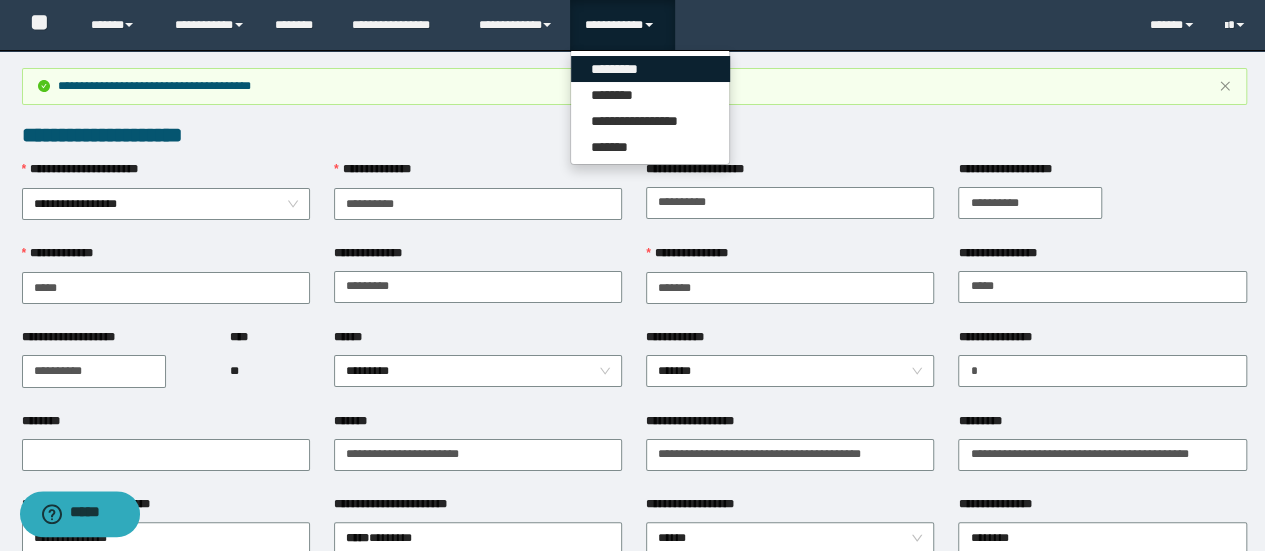 click on "*********" at bounding box center (650, 69) 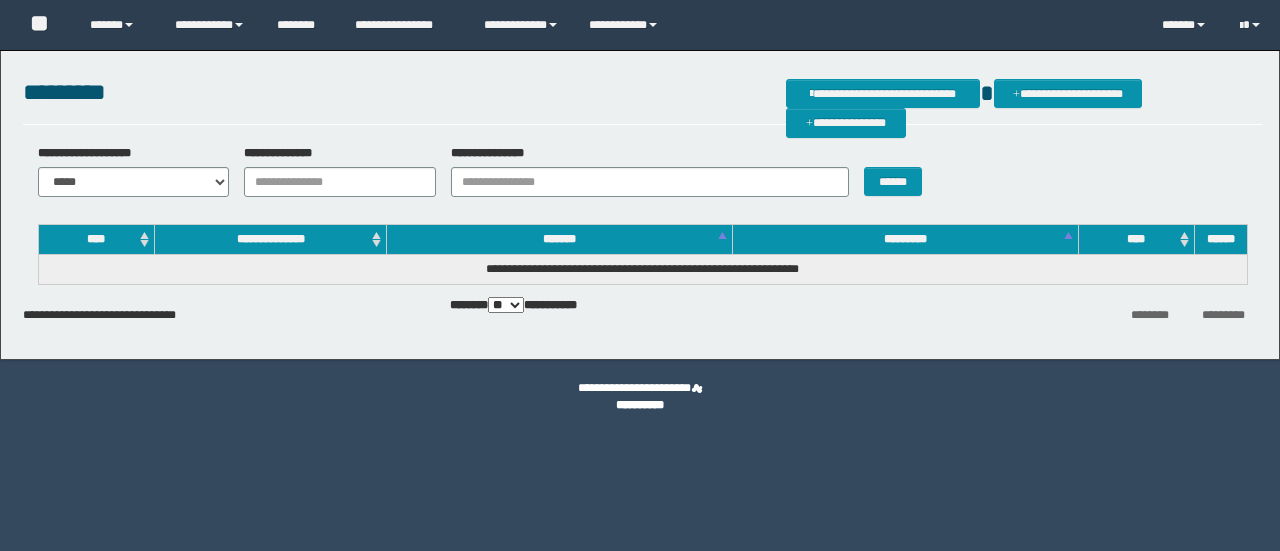 scroll, scrollTop: 0, scrollLeft: 0, axis: both 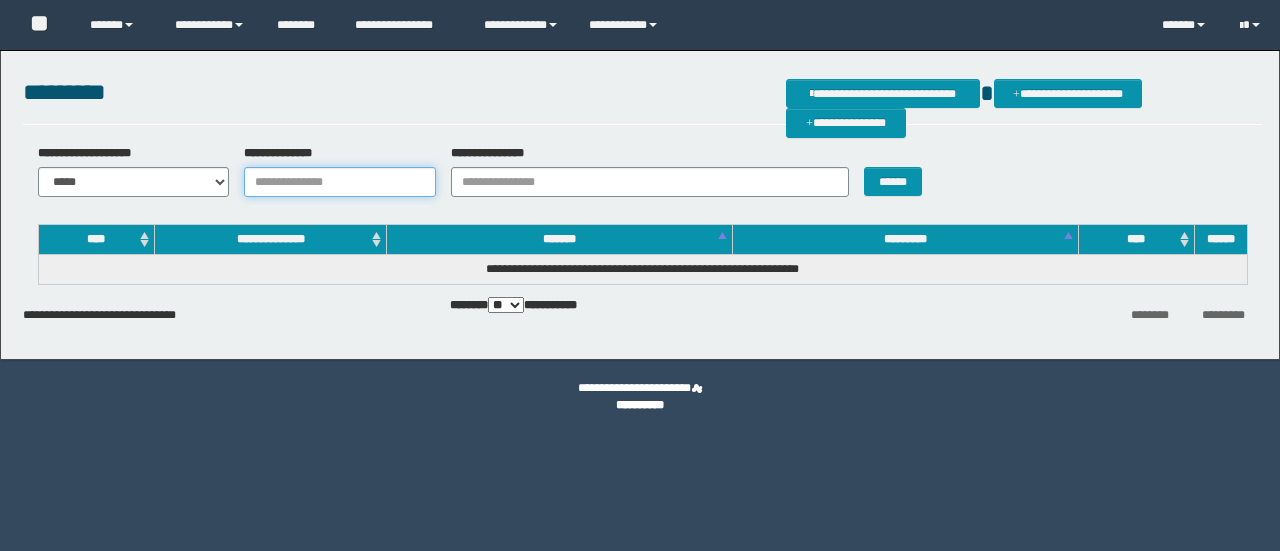 click on "**********" at bounding box center [340, 182] 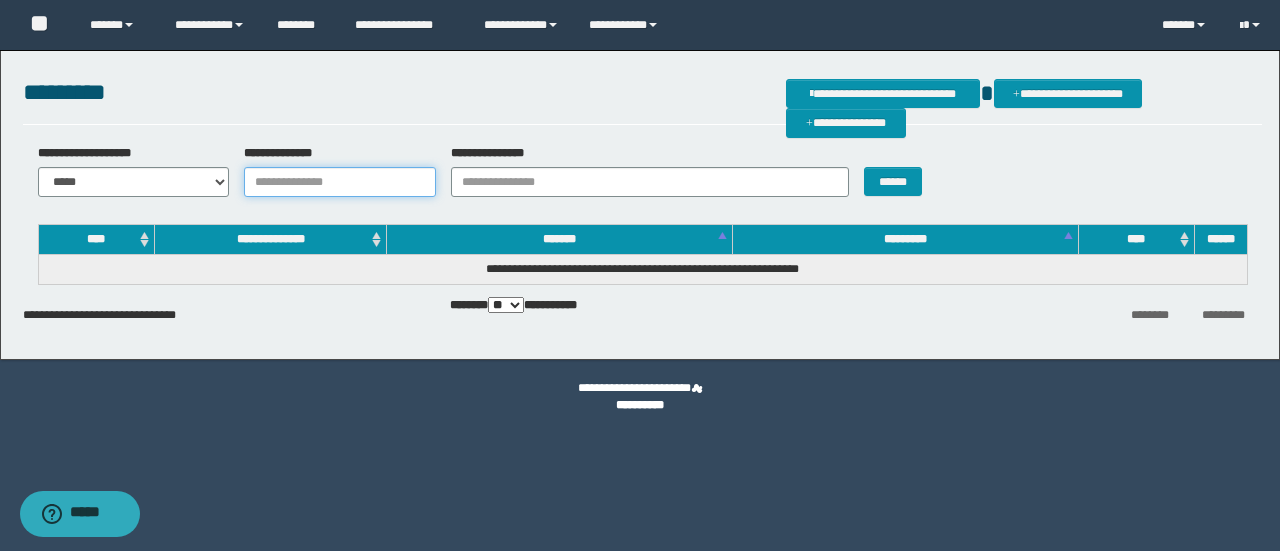 paste on "********" 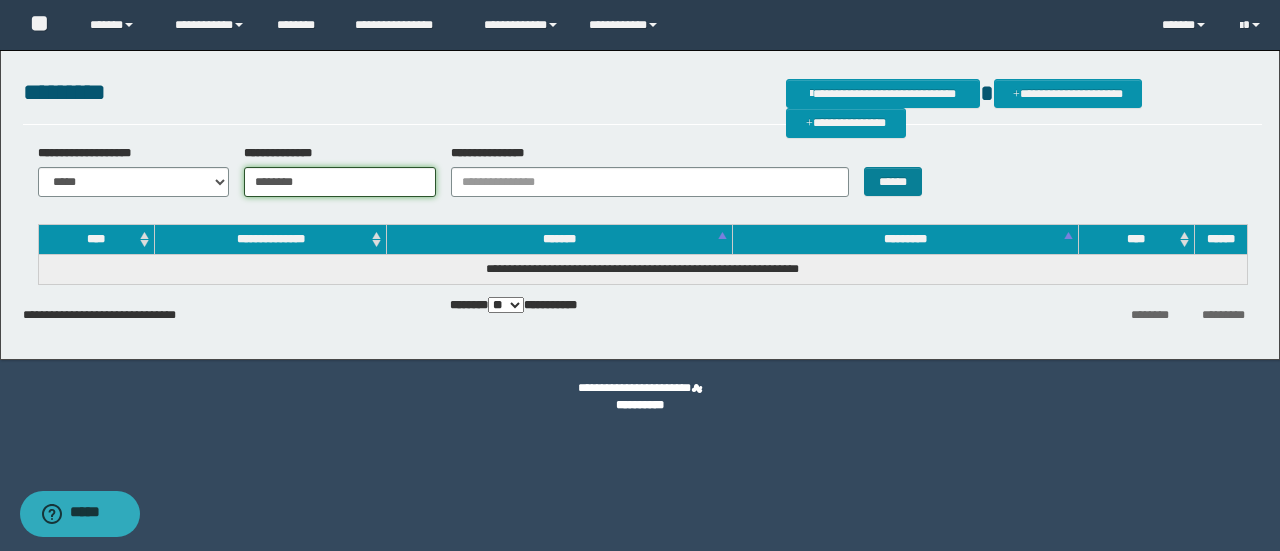 type on "********" 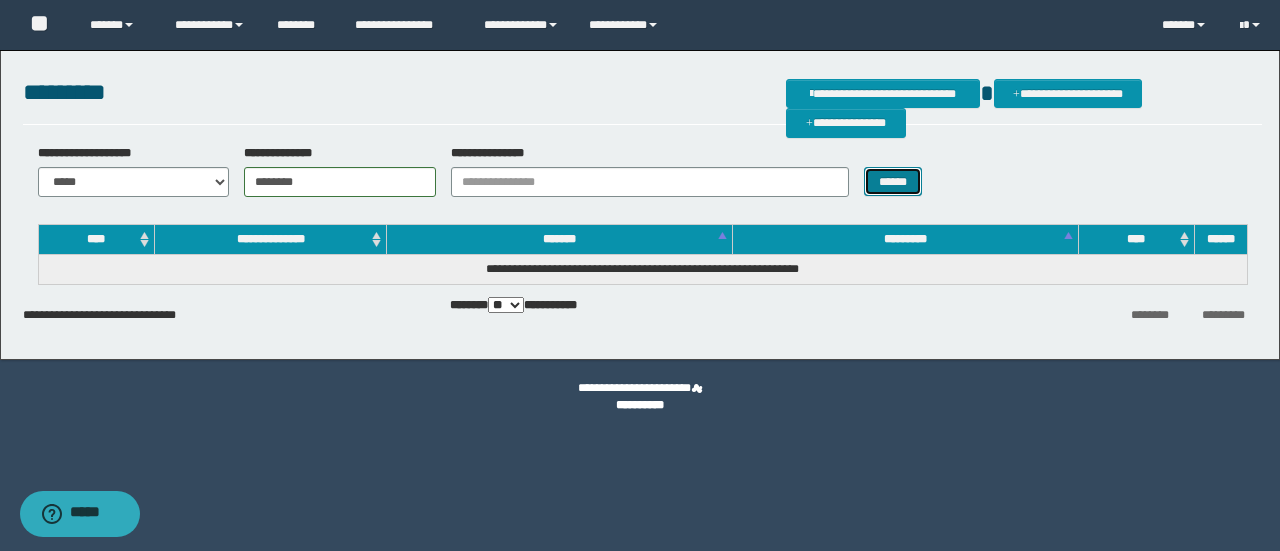 click on "******" at bounding box center [893, 181] 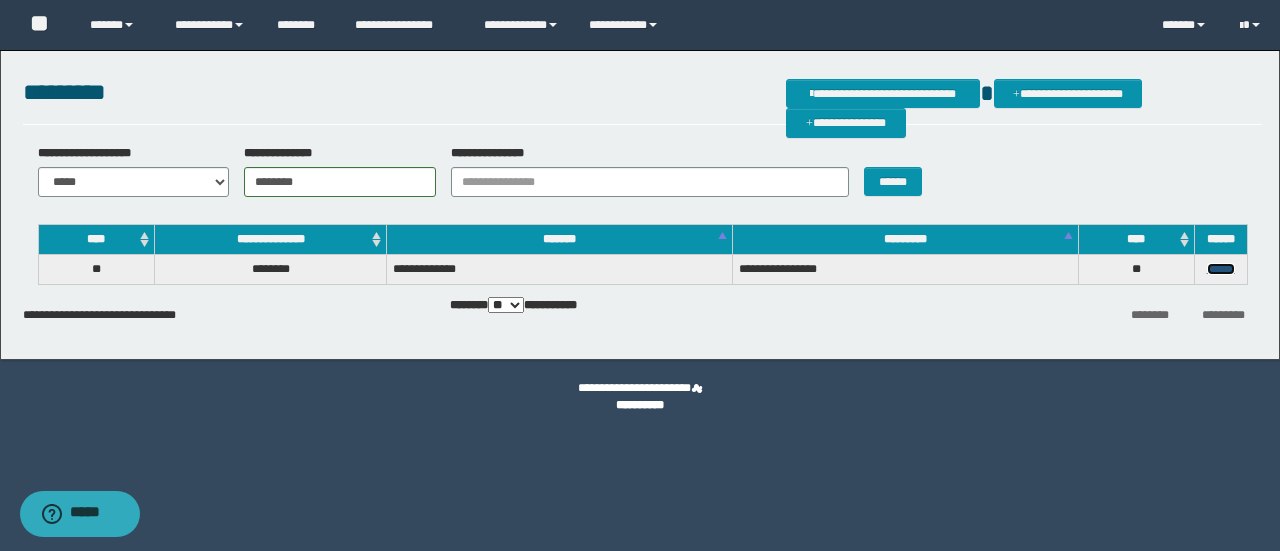 click on "******" at bounding box center (1221, 269) 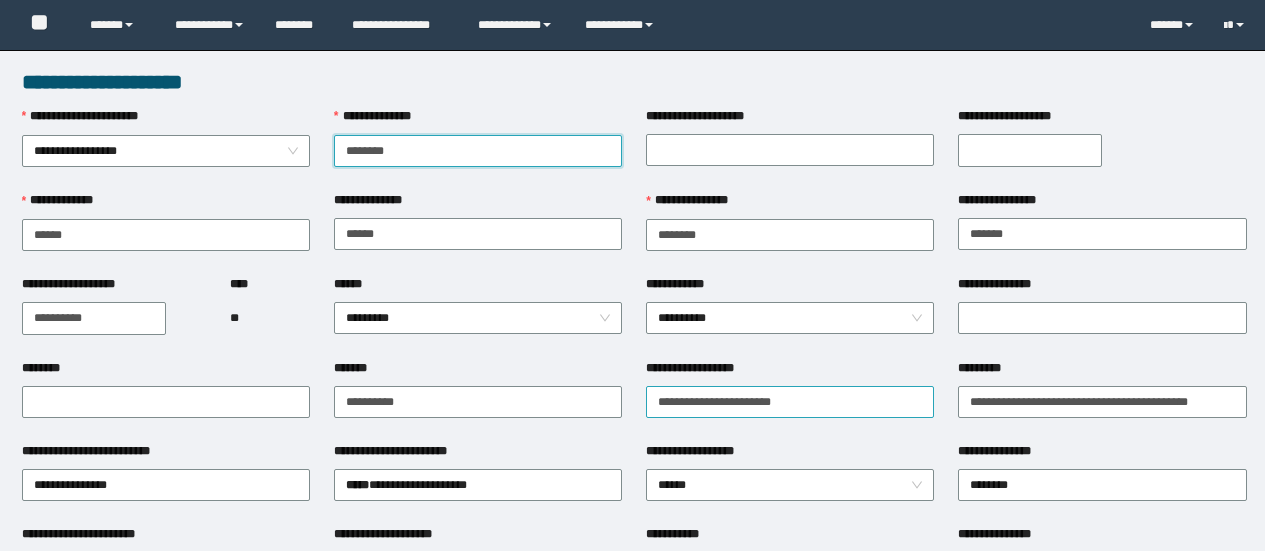 scroll, scrollTop: 0, scrollLeft: 0, axis: both 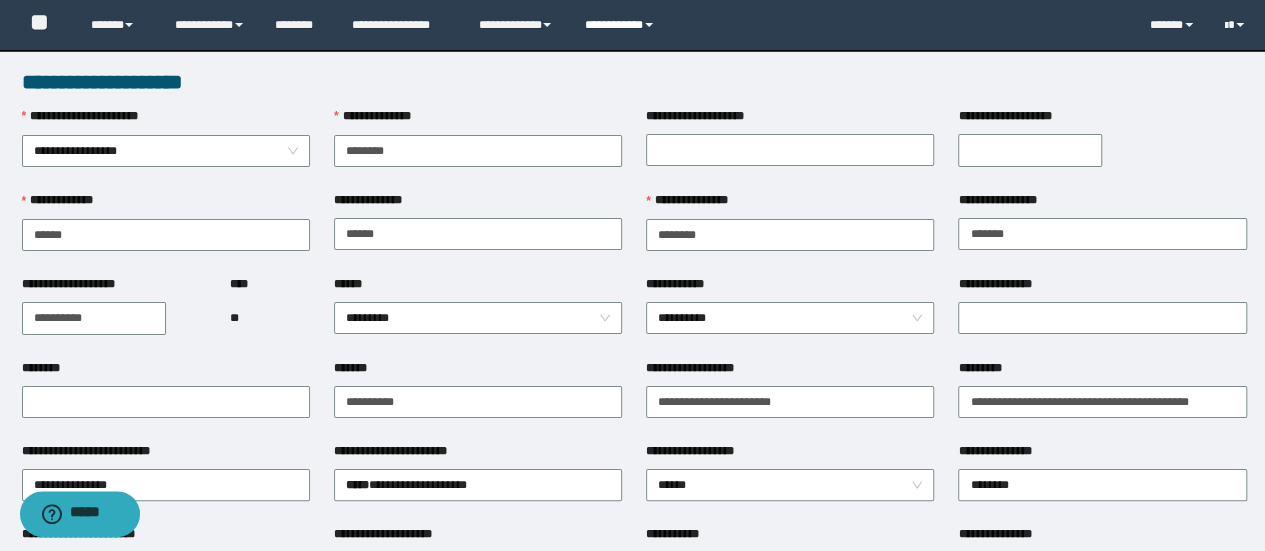 click on "**********" at bounding box center (622, 25) 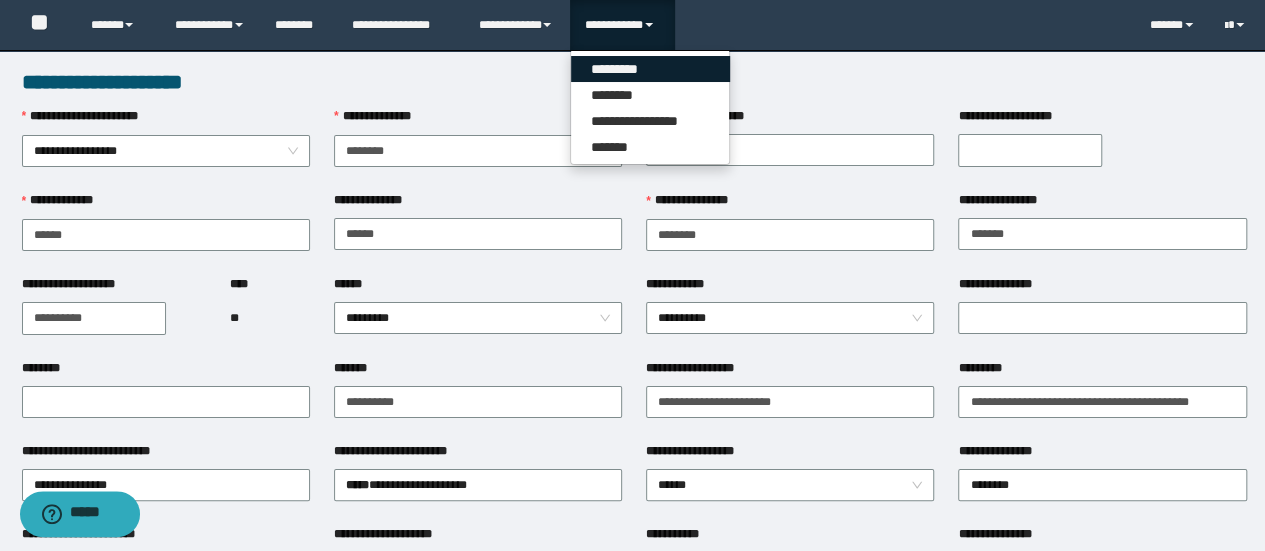 click on "*********" at bounding box center [650, 69] 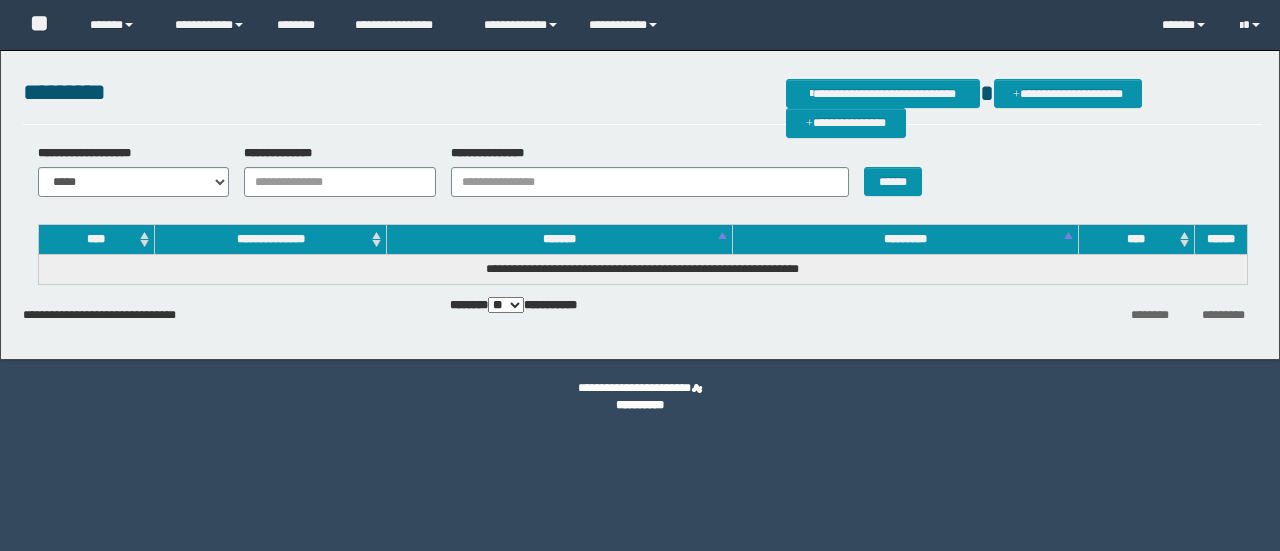 scroll, scrollTop: 0, scrollLeft: 0, axis: both 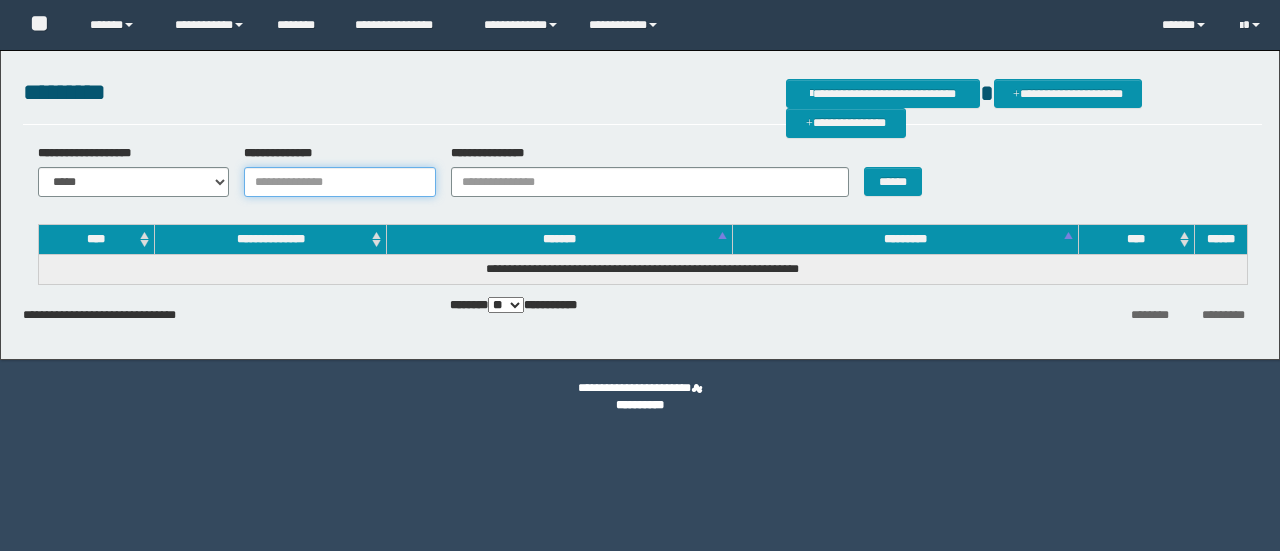 click on "**********" at bounding box center [340, 182] 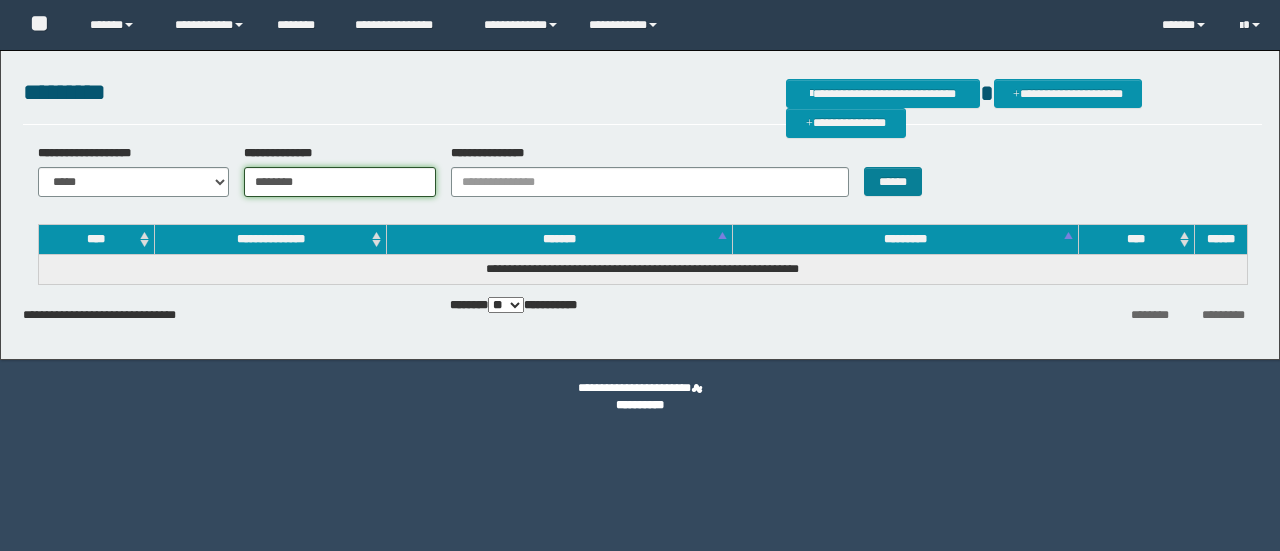 scroll, scrollTop: 0, scrollLeft: 0, axis: both 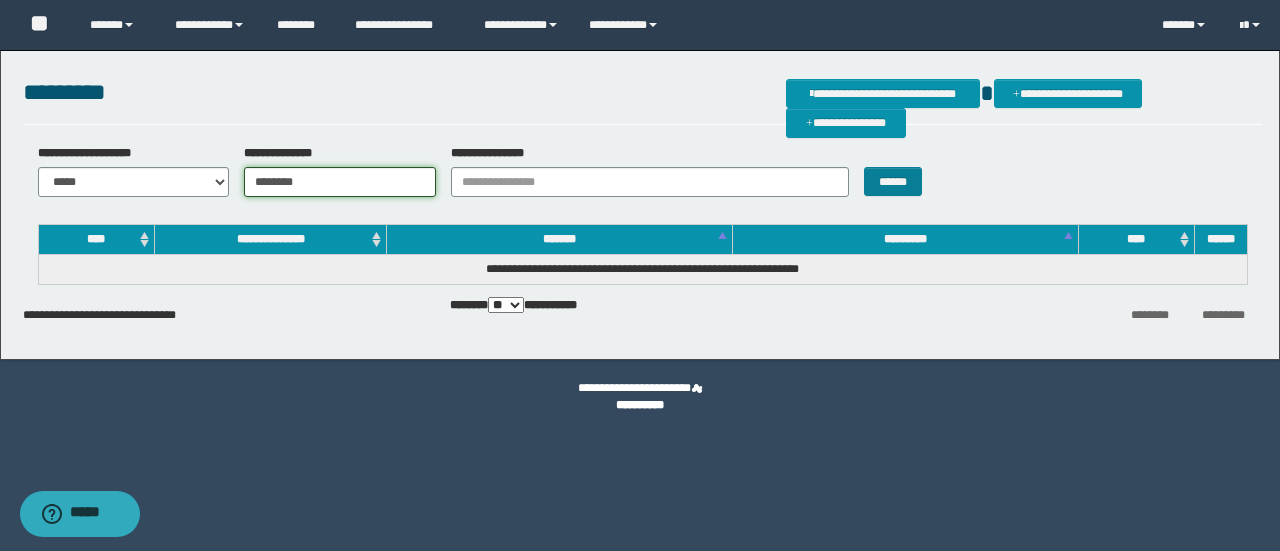type on "********" 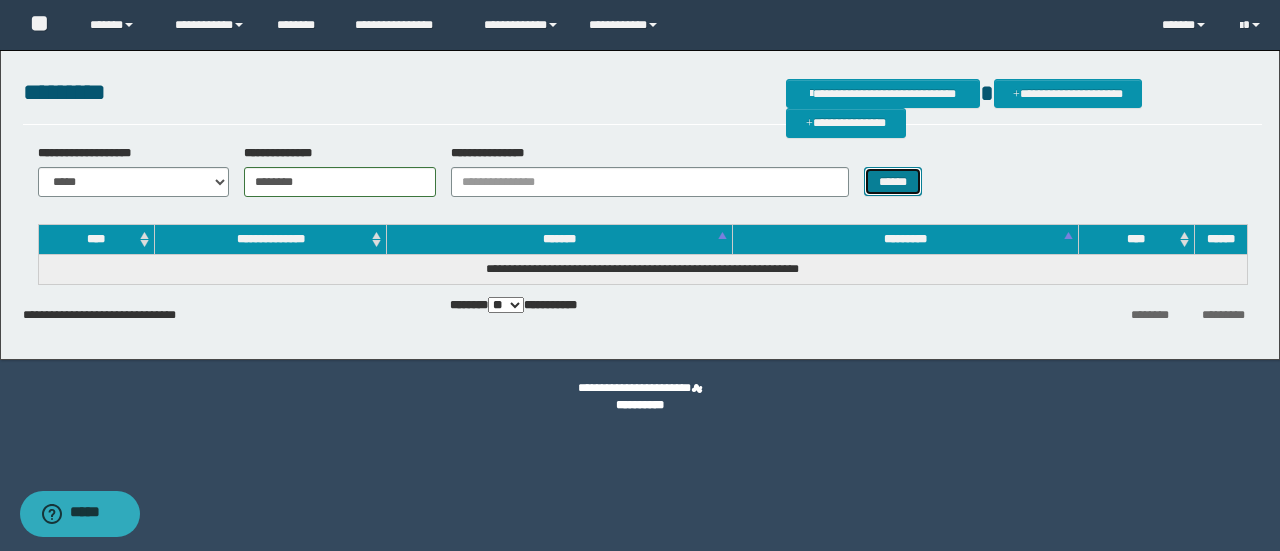 click on "******" at bounding box center (893, 181) 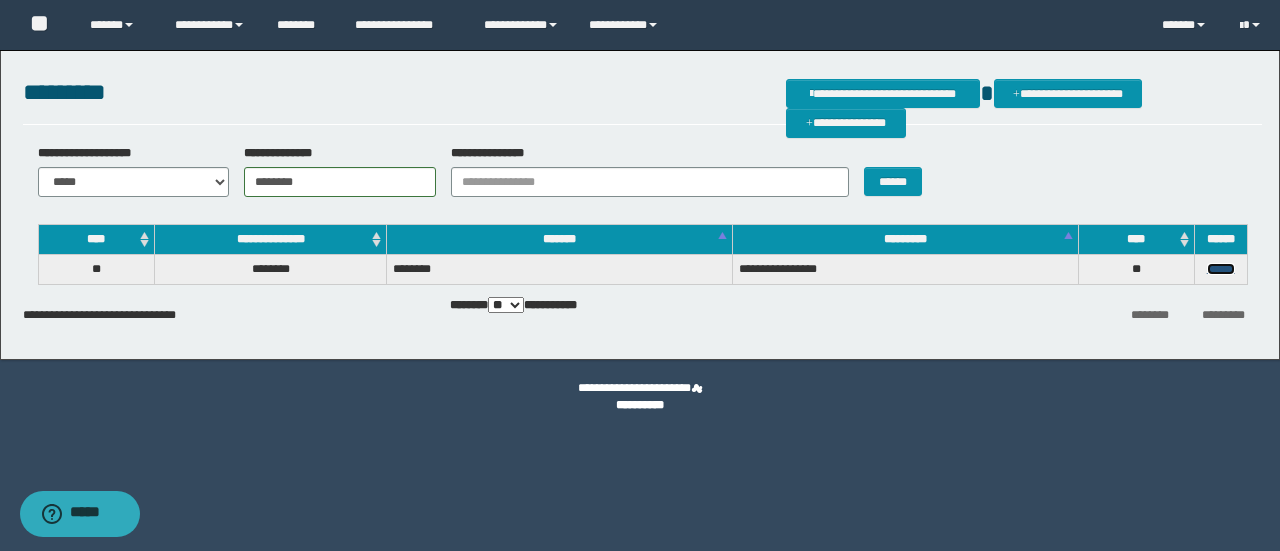 click on "******" at bounding box center [1221, 269] 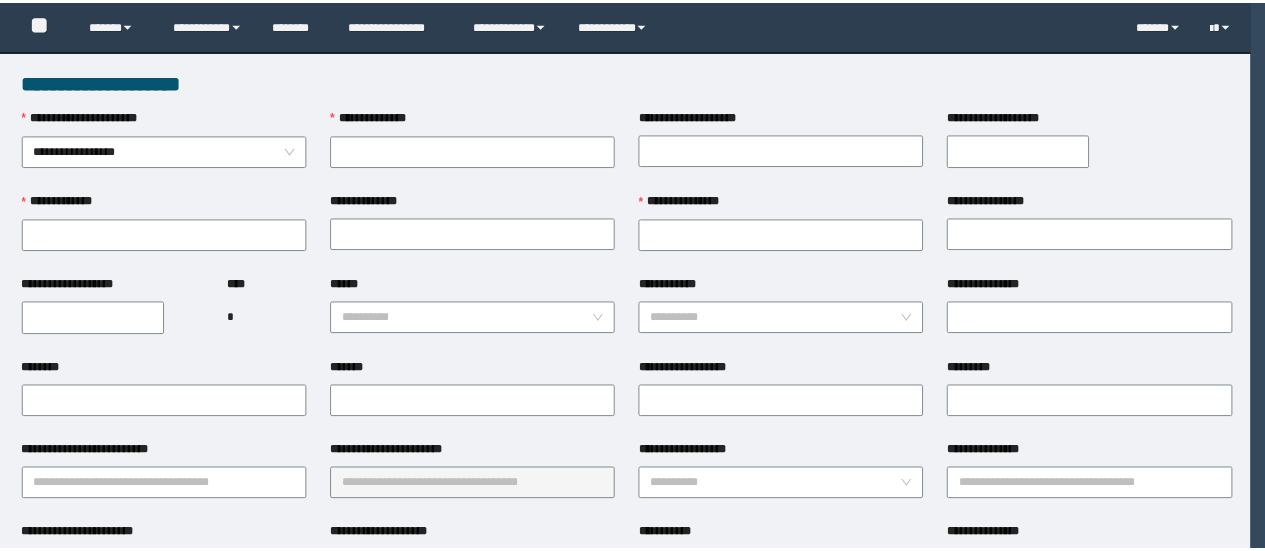 scroll, scrollTop: 0, scrollLeft: 0, axis: both 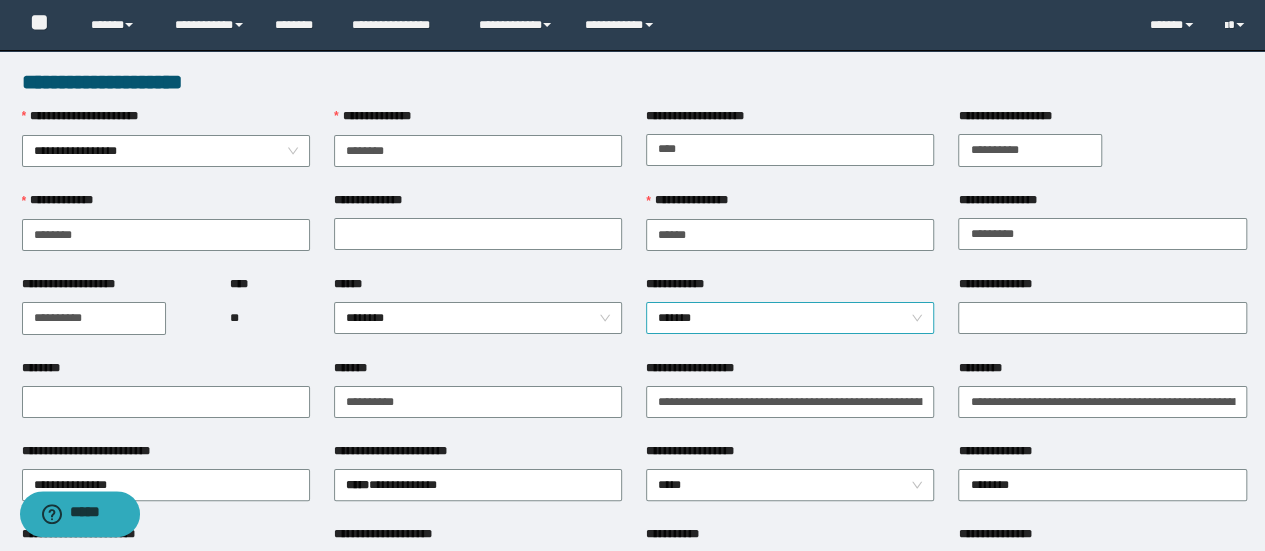 click on "*******" at bounding box center [790, 318] 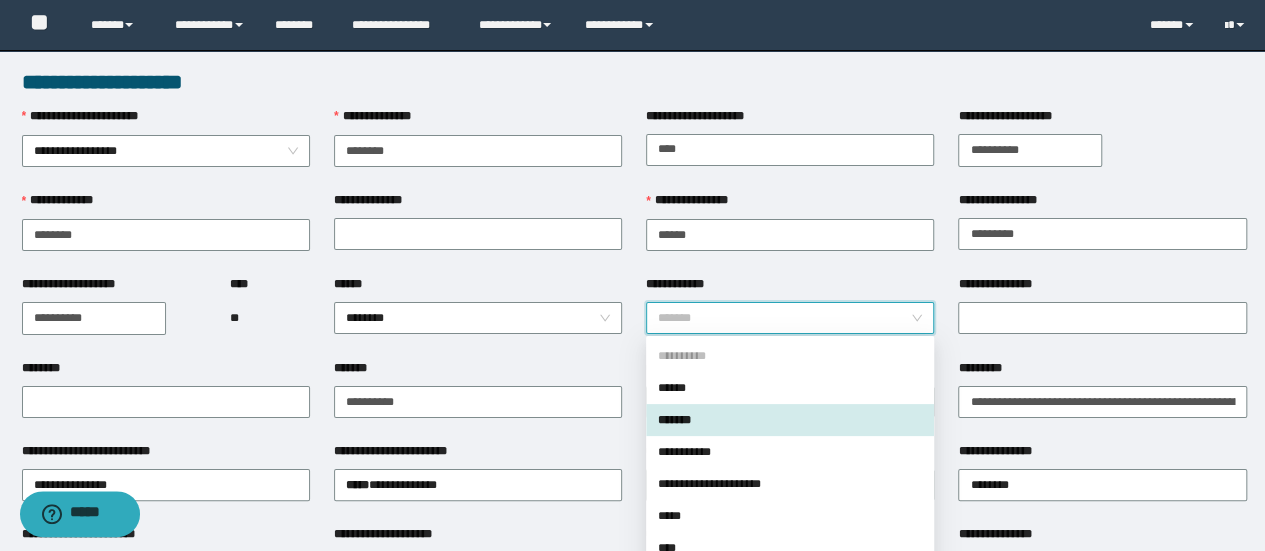 click on "*******" at bounding box center [790, 420] 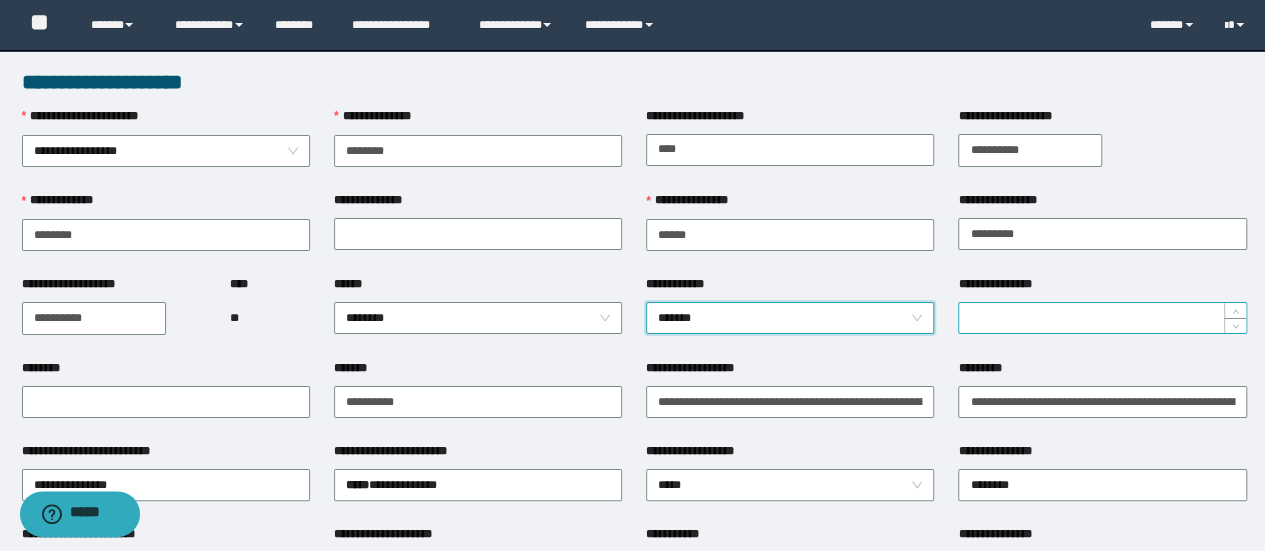 click at bounding box center (1102, 318) 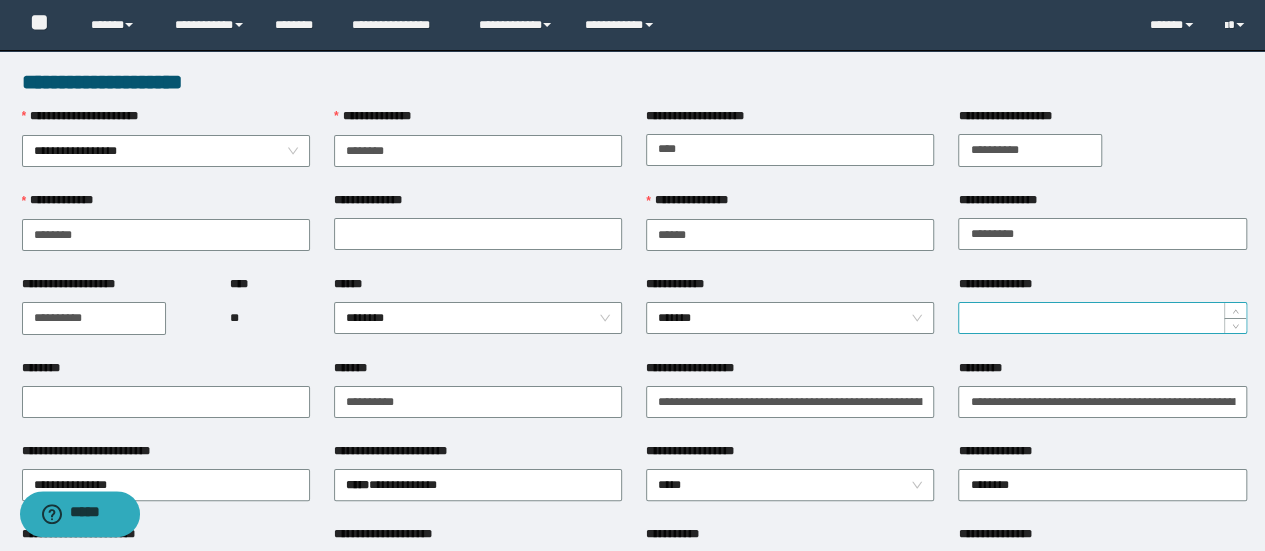 click on "**********" at bounding box center [1102, 318] 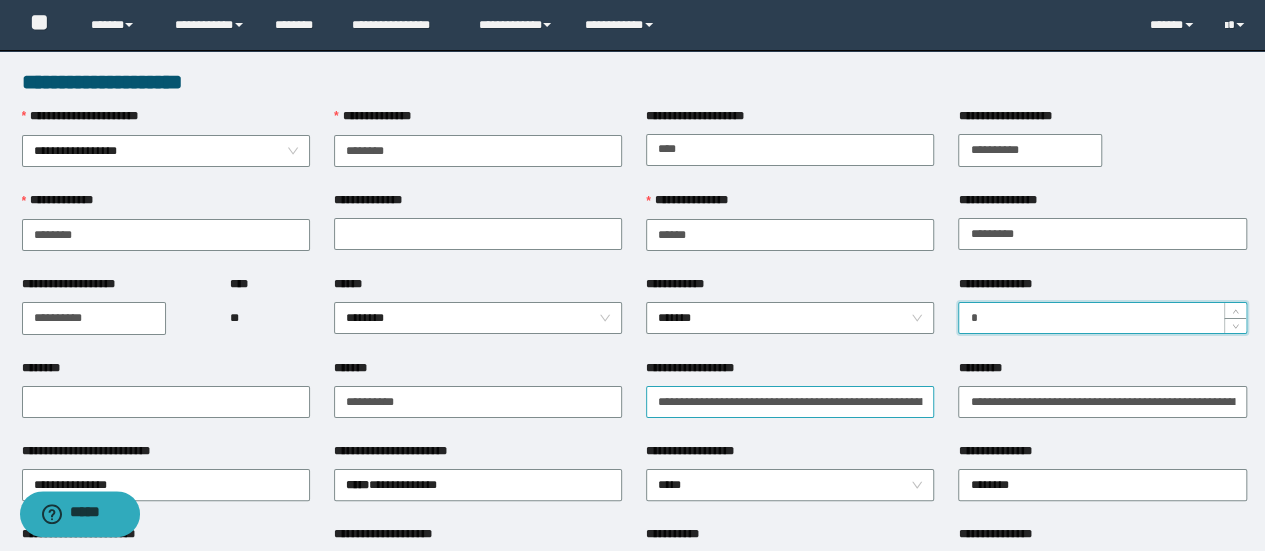 type on "*" 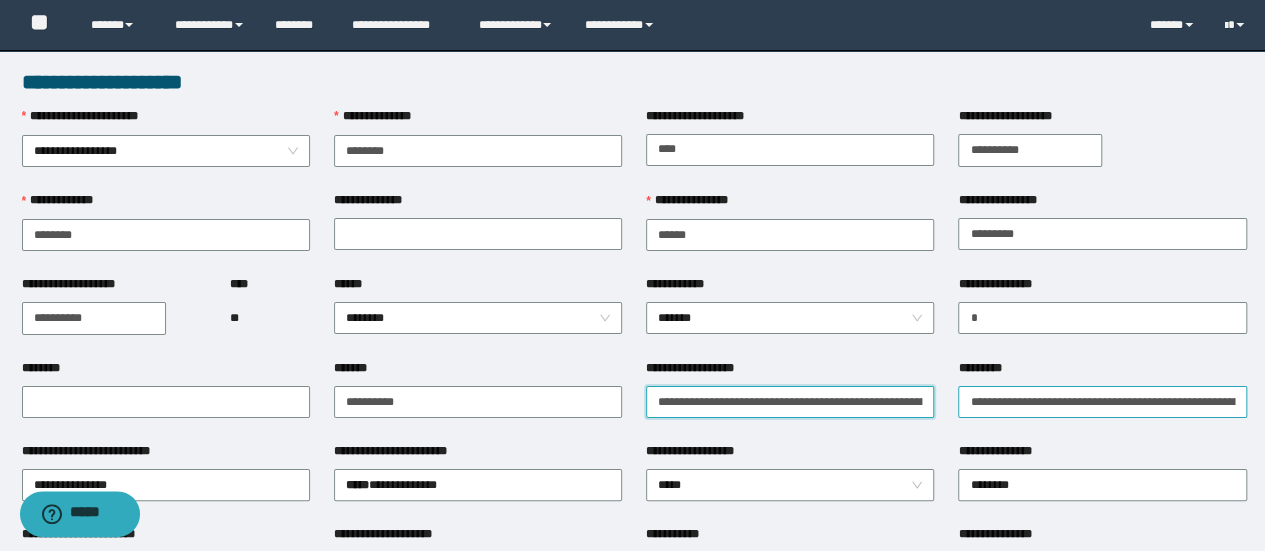 scroll, scrollTop: 0, scrollLeft: 66, axis: horizontal 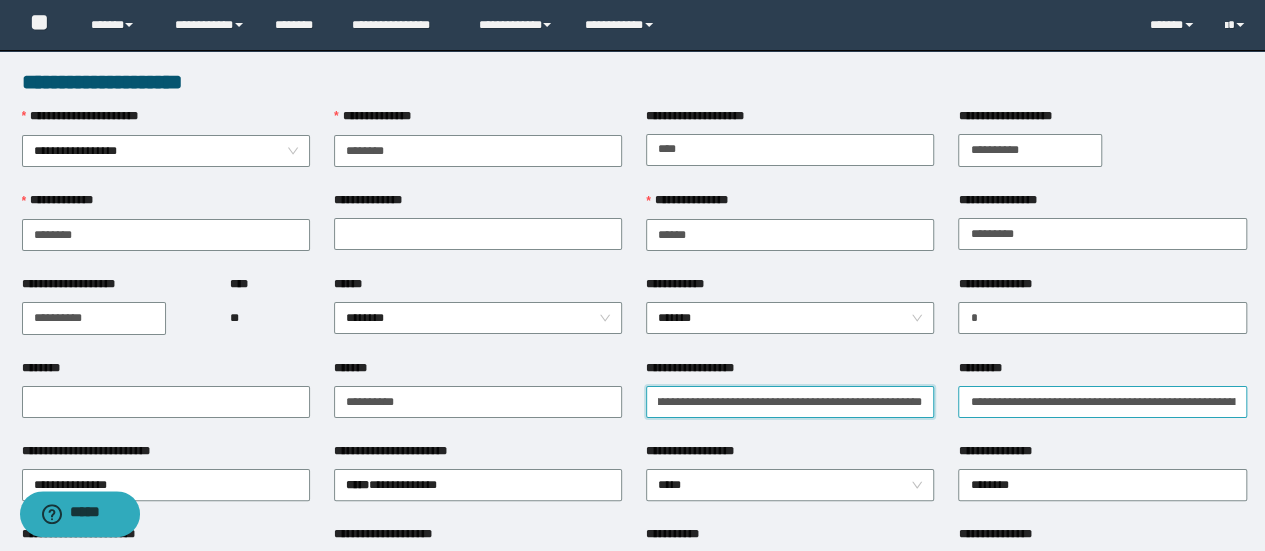 drag, startPoint x: 826, startPoint y: 401, endPoint x: 1043, endPoint y: 402, distance: 217.0023 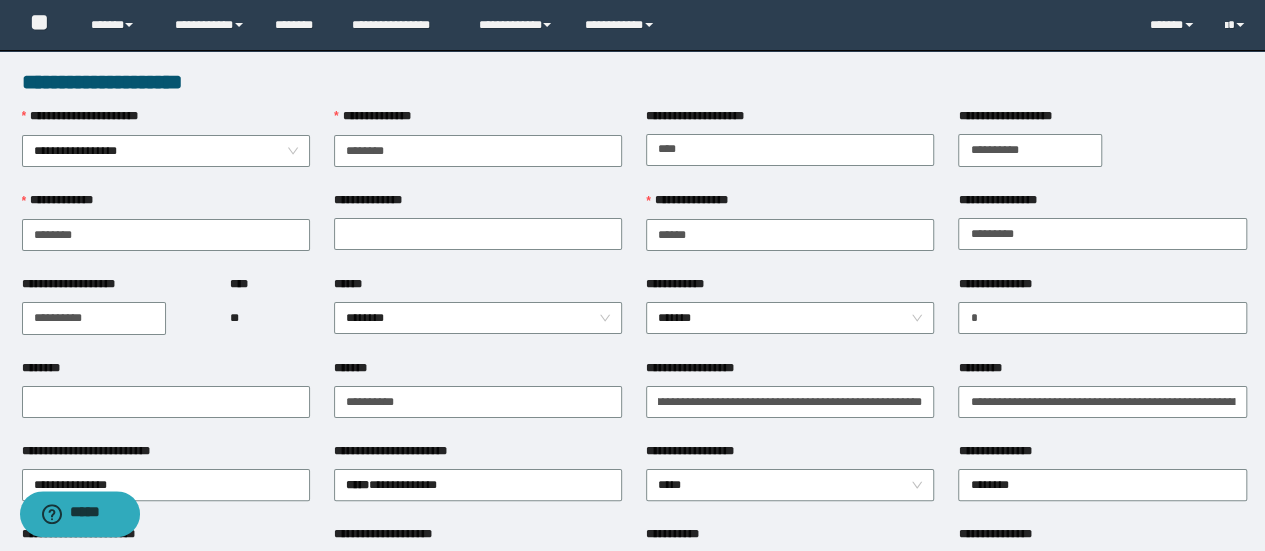 click on "**********" at bounding box center (790, 455) 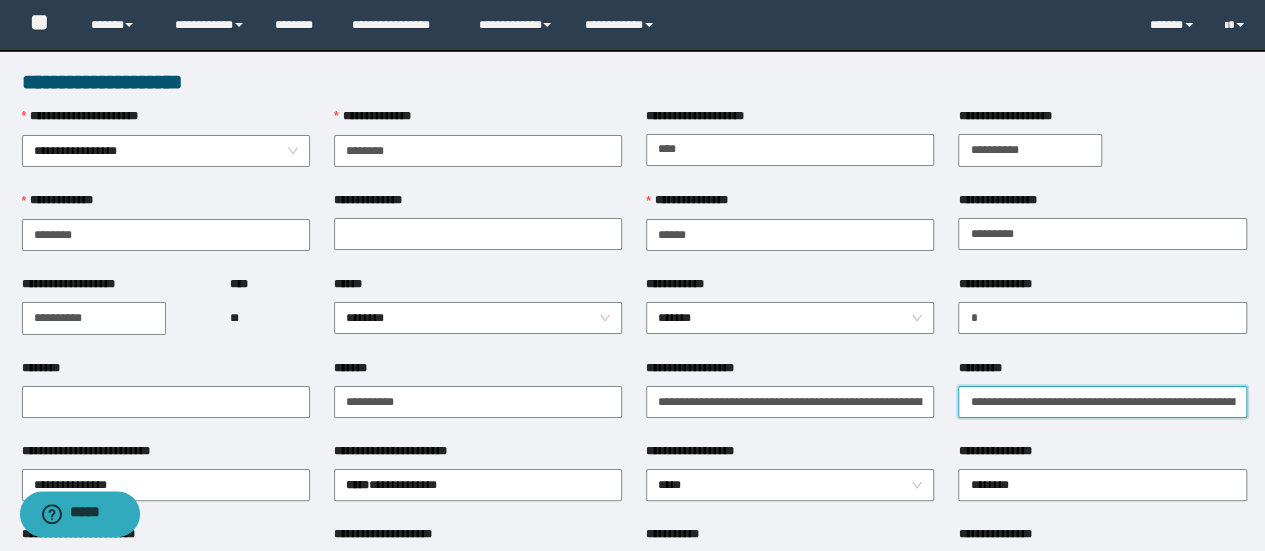 scroll, scrollTop: 0, scrollLeft: 67, axis: horizontal 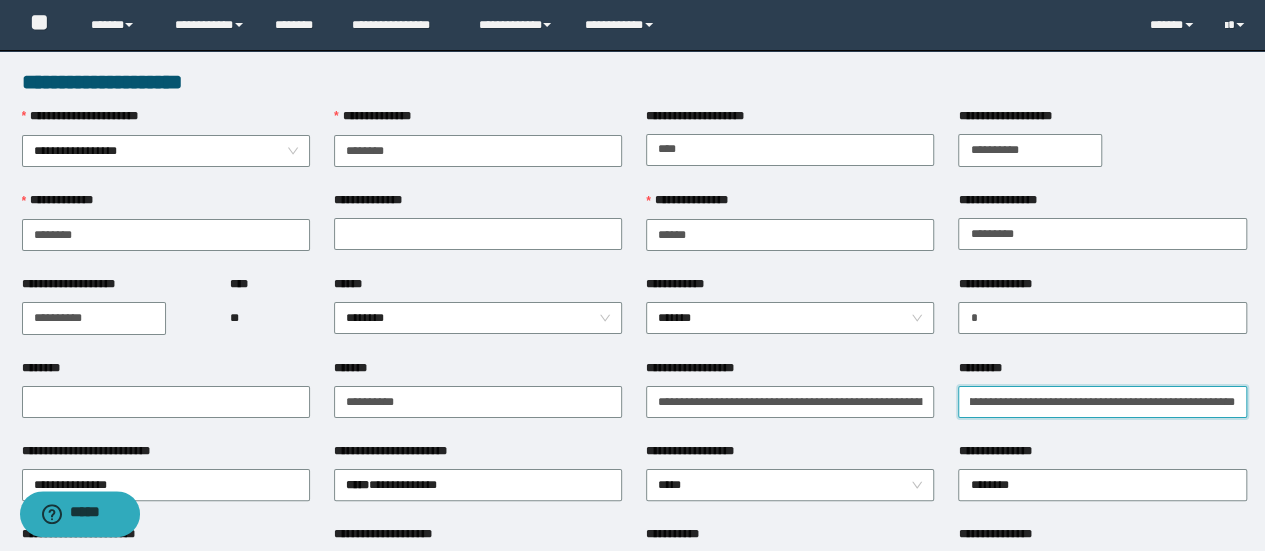 drag, startPoint x: 965, startPoint y: 400, endPoint x: 1279, endPoint y: 397, distance: 314.01434 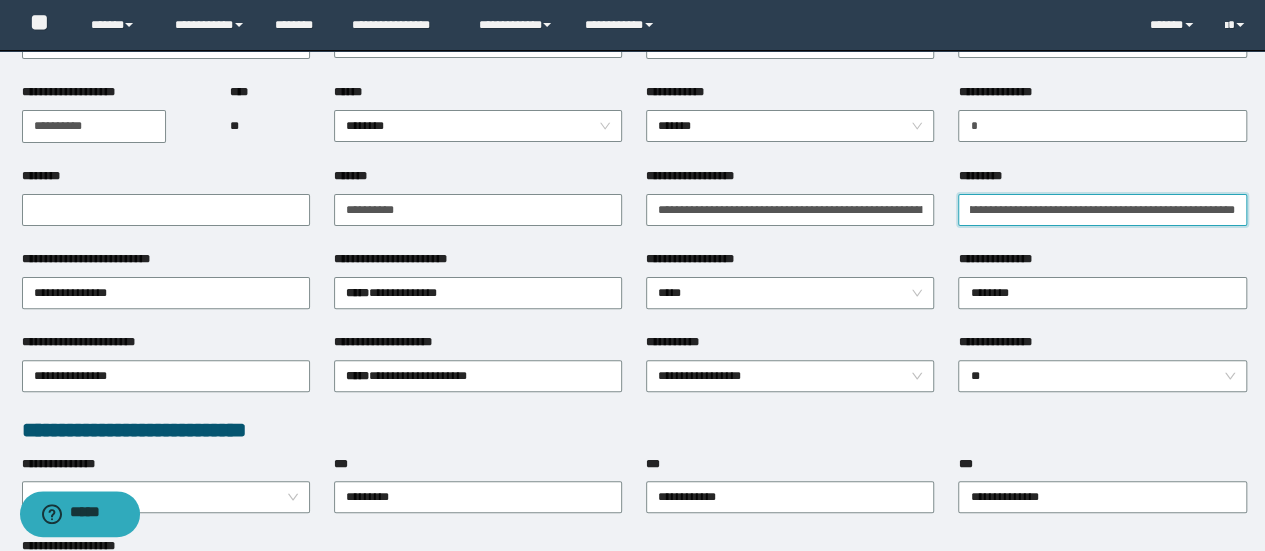 scroll, scrollTop: 200, scrollLeft: 0, axis: vertical 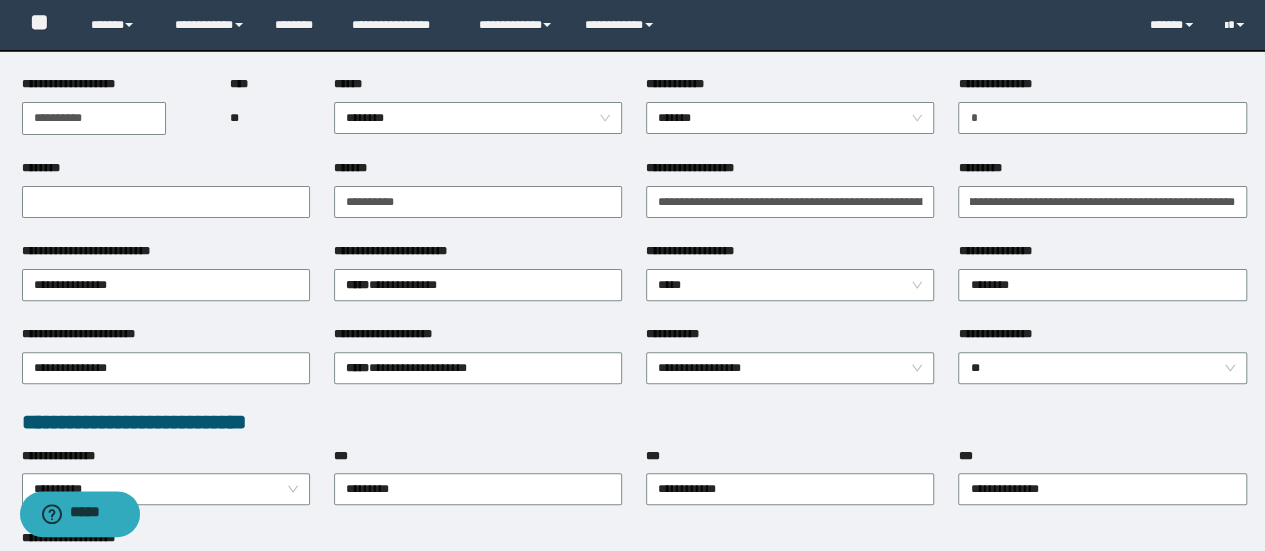 click on "**********" at bounding box center (634, 638) 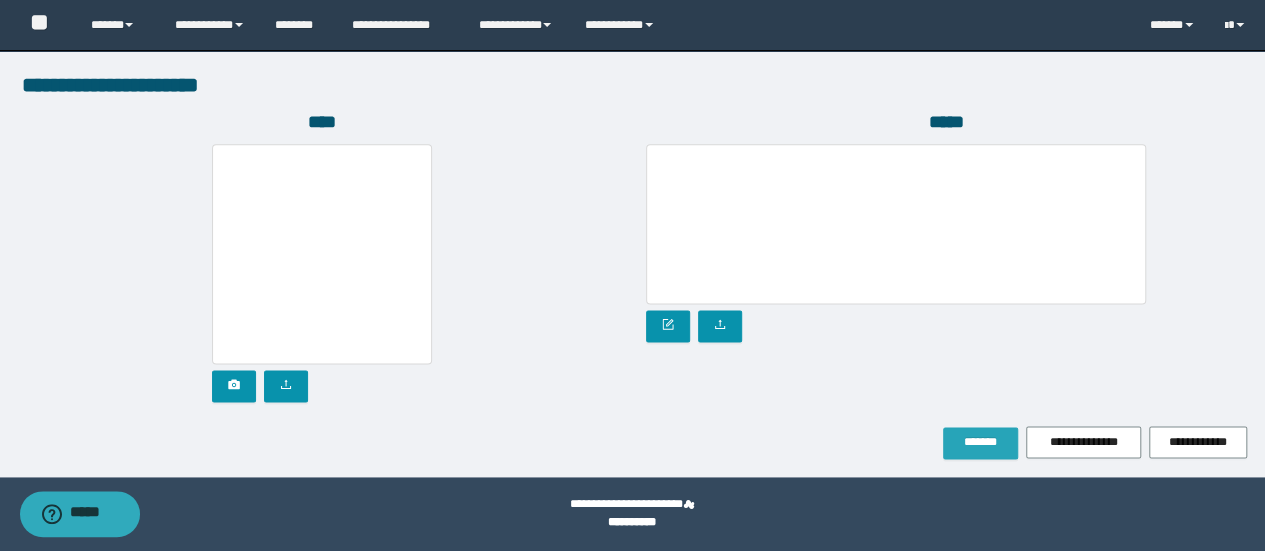 click on "*******" at bounding box center [980, 443] 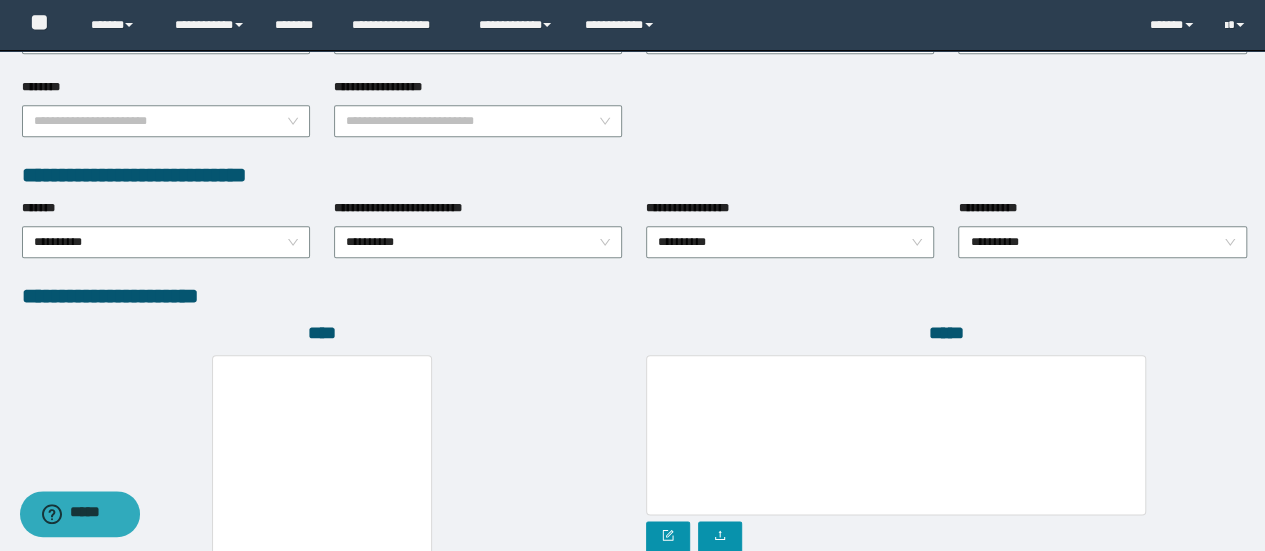 scroll, scrollTop: 1003, scrollLeft: 0, axis: vertical 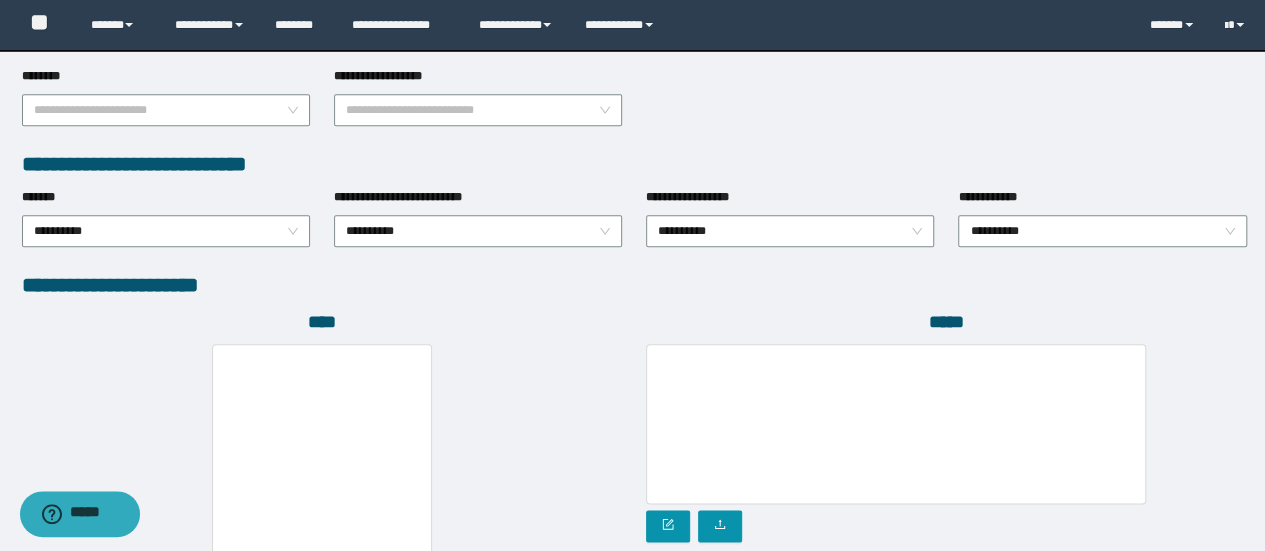 click on "**********" at bounding box center (1102, 229) 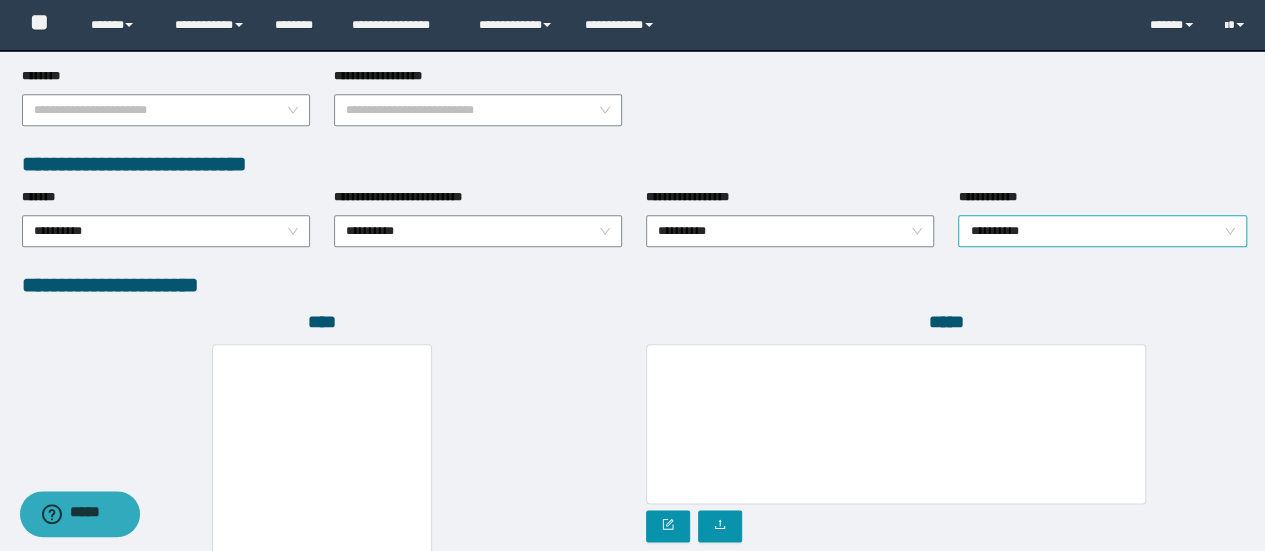 click on "**********" at bounding box center [1102, 231] 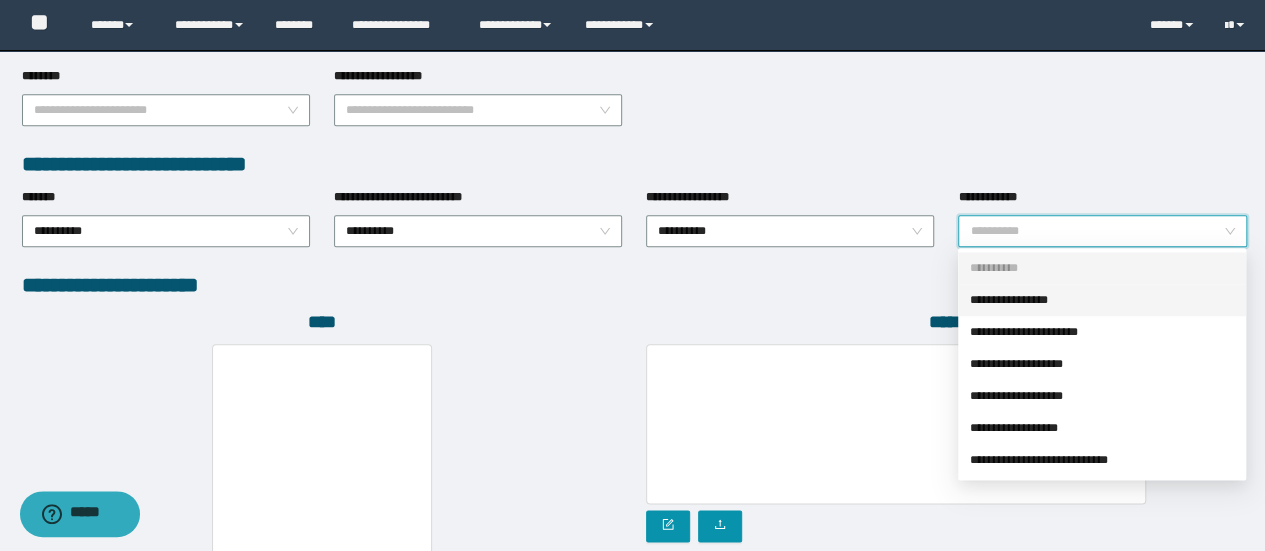 click on "**********" at bounding box center (1102, 300) 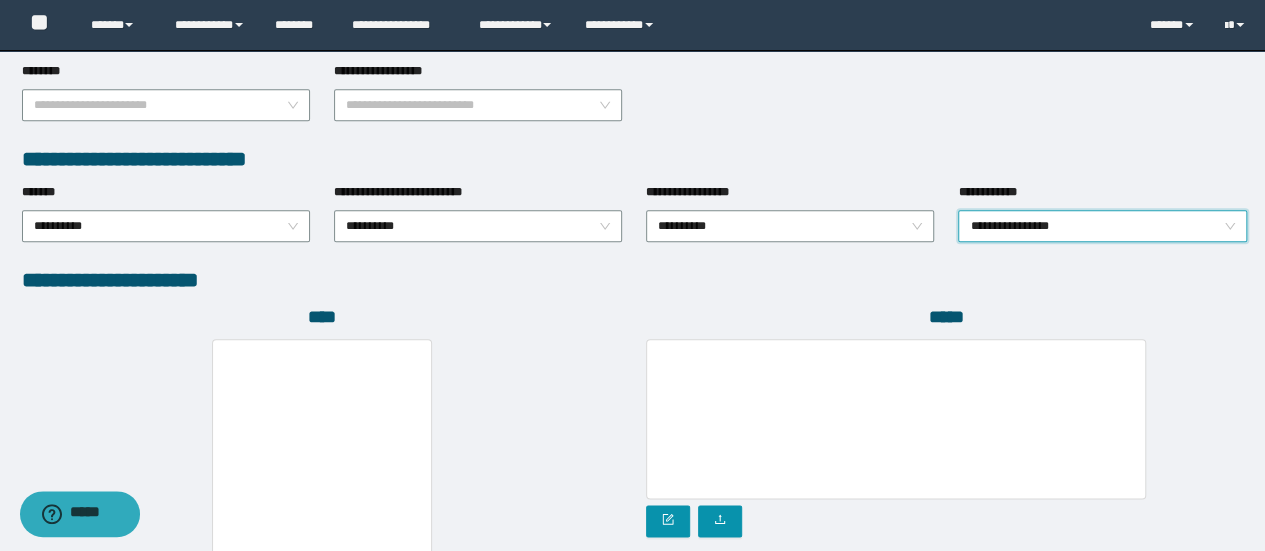 scroll, scrollTop: 1255, scrollLeft: 0, axis: vertical 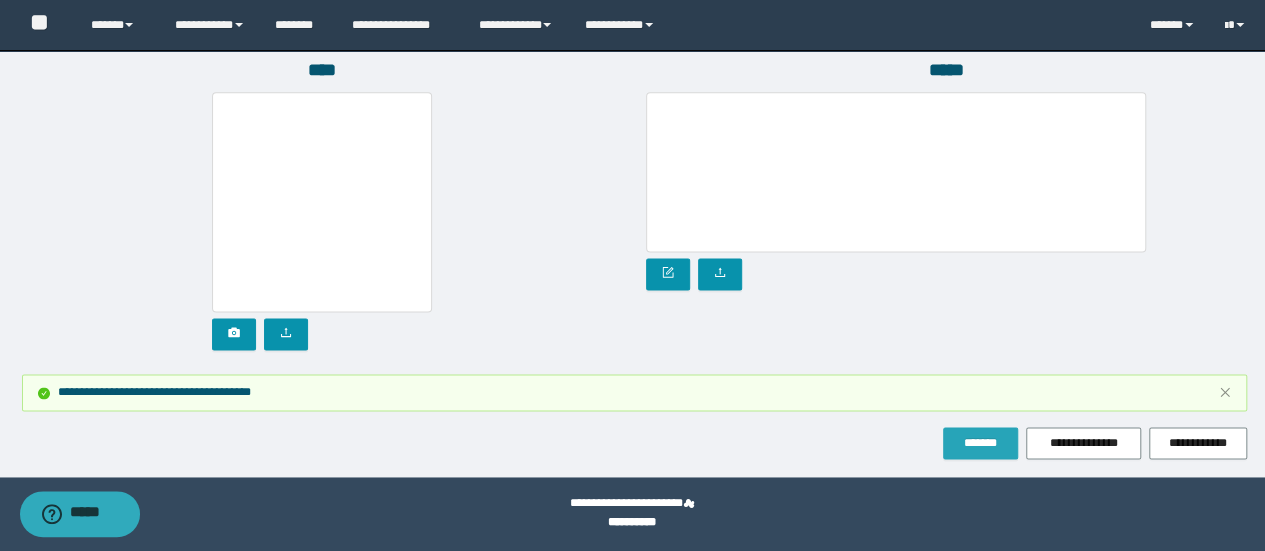 click on "*******" at bounding box center (980, 443) 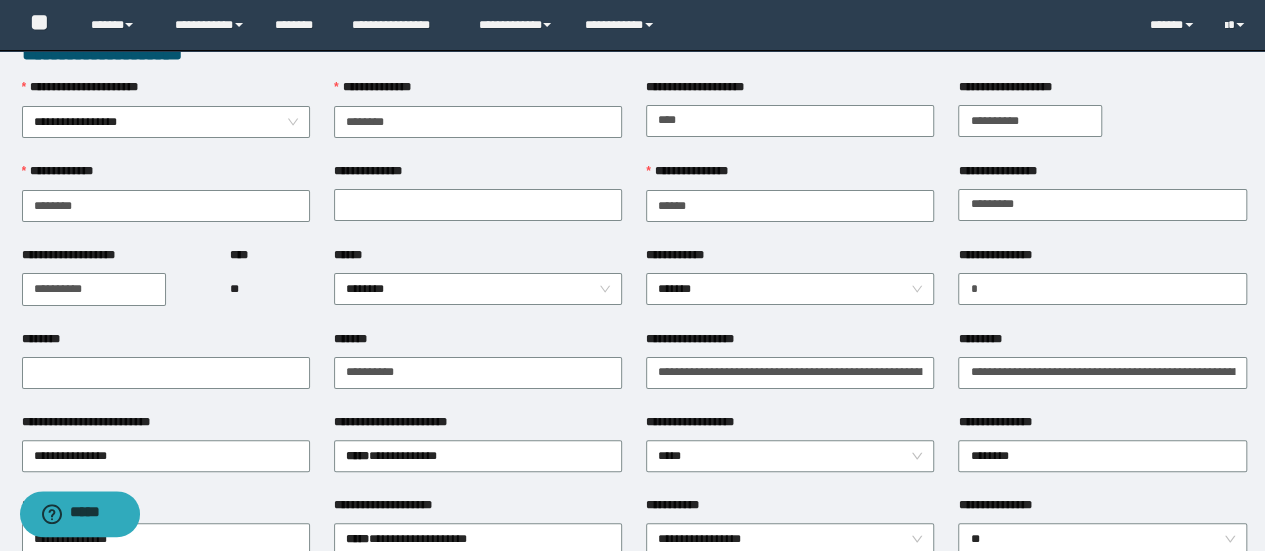 scroll, scrollTop: 36, scrollLeft: 0, axis: vertical 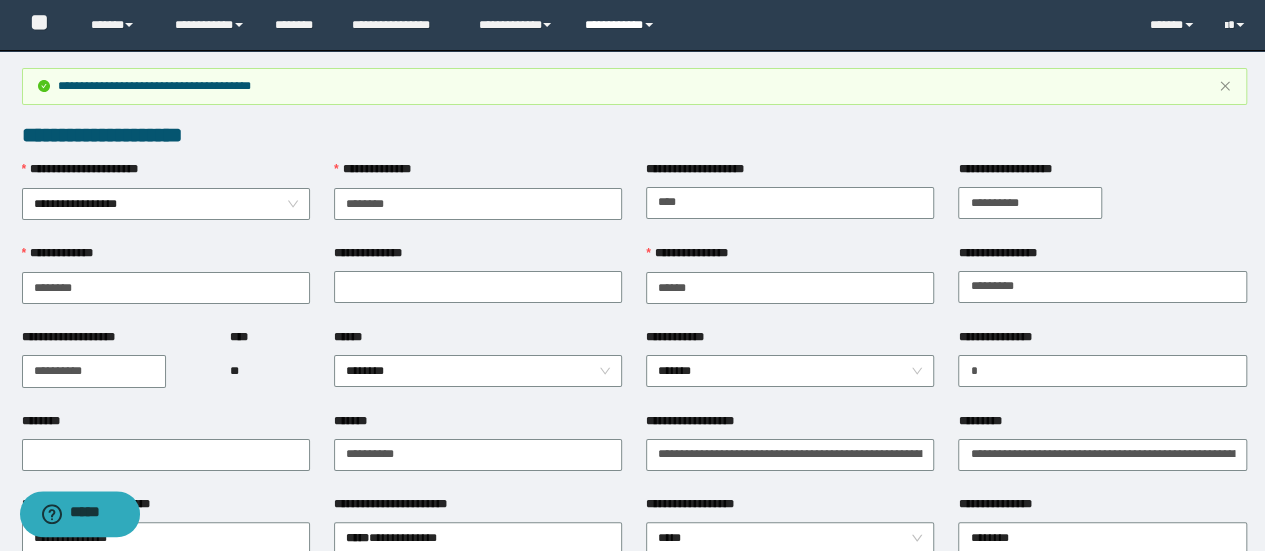 click on "**********" at bounding box center [622, 25] 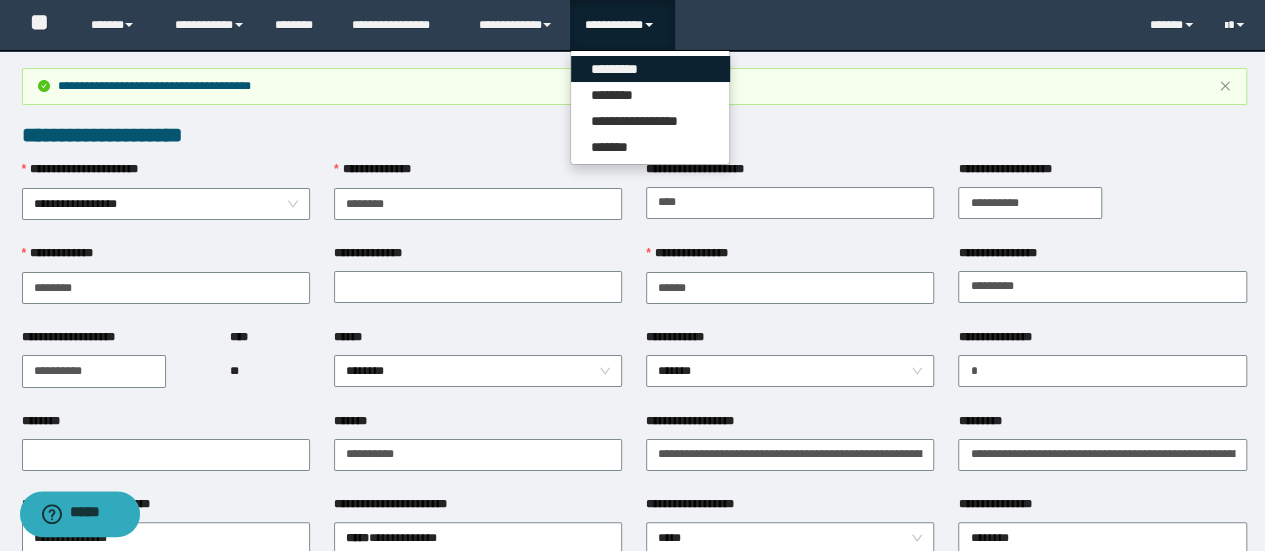 drag, startPoint x: 628, startPoint y: 65, endPoint x: 685, endPoint y: 118, distance: 77.83315 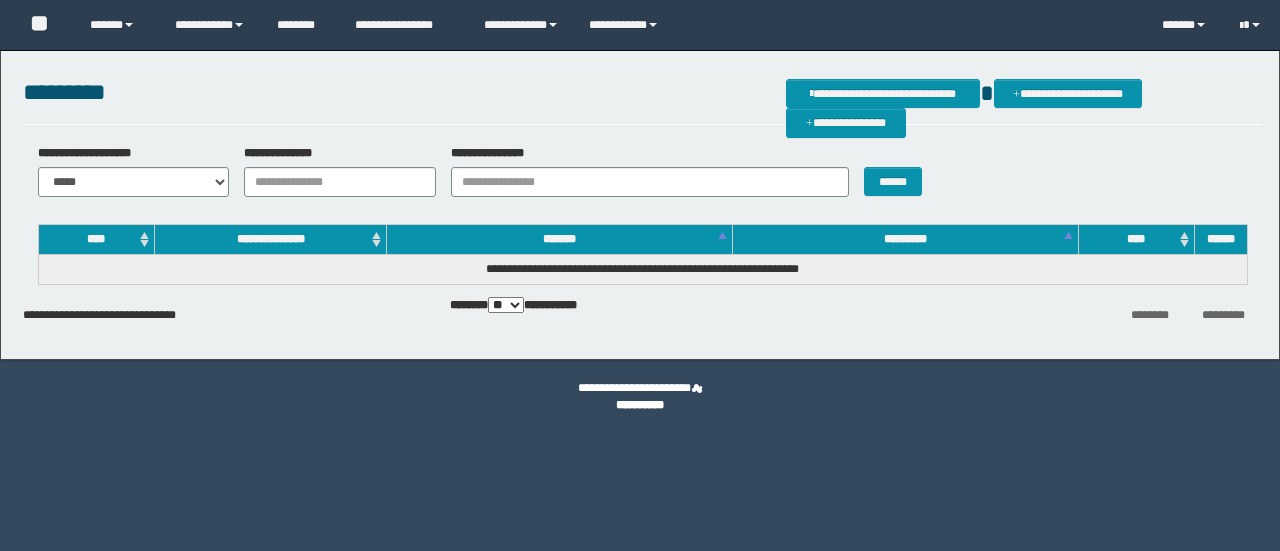 scroll, scrollTop: 0, scrollLeft: 0, axis: both 